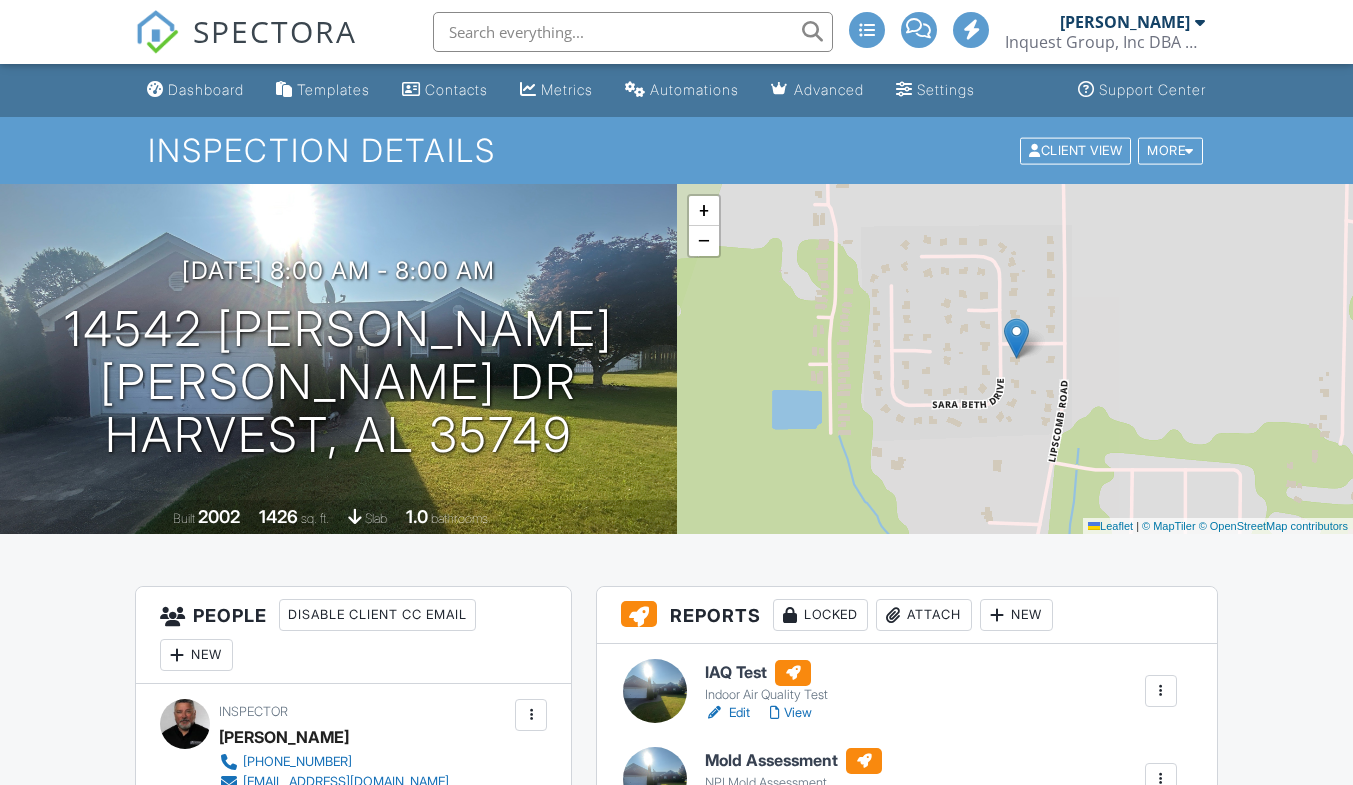 scroll, scrollTop: 270, scrollLeft: 0, axis: vertical 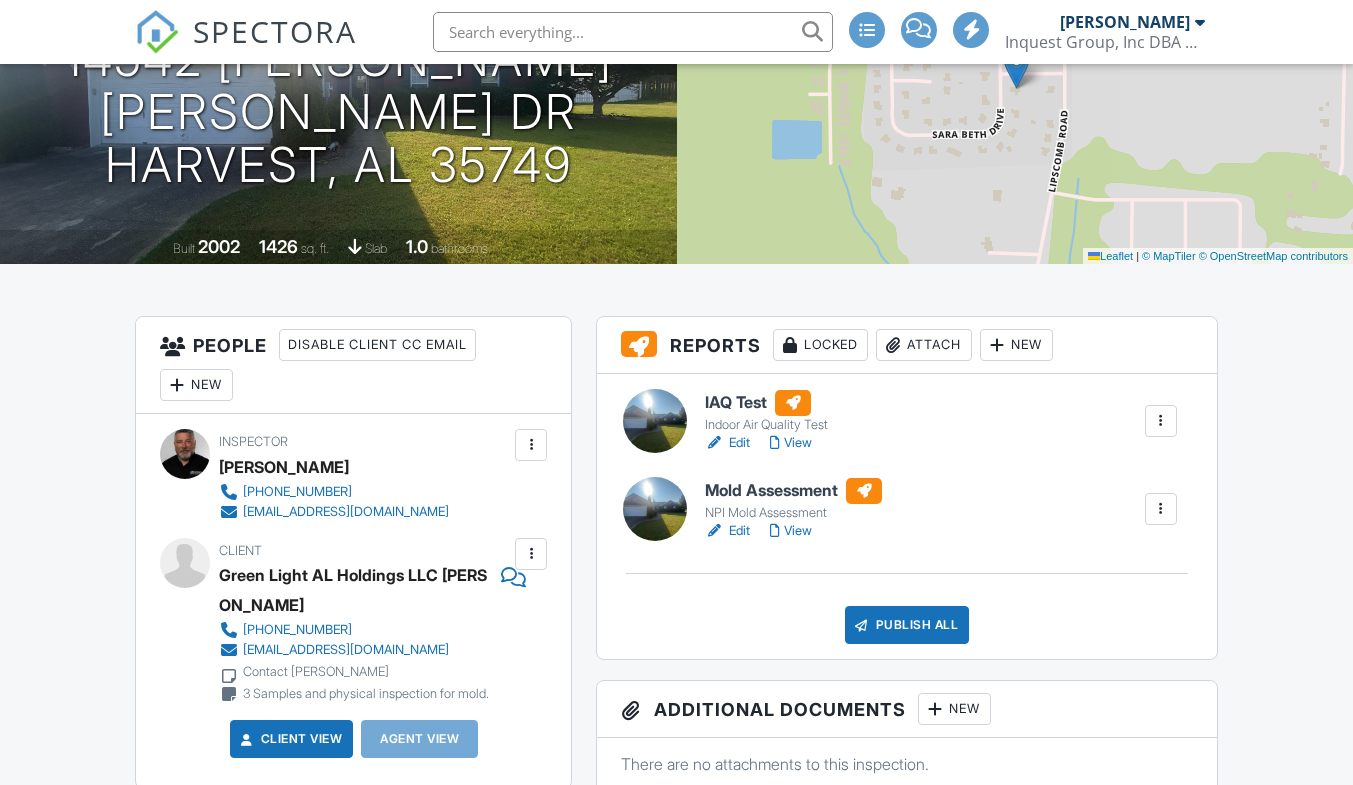 click at bounding box center [1161, 421] 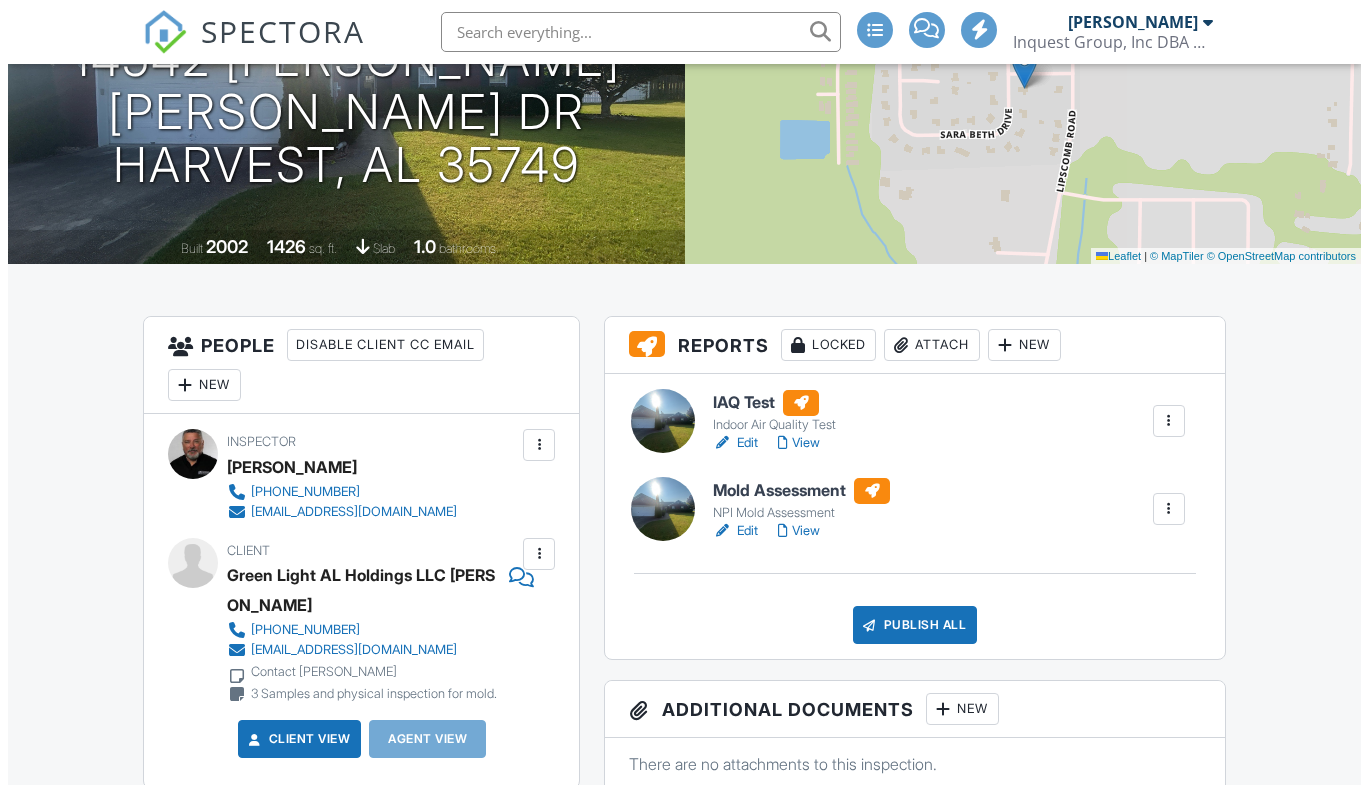 scroll, scrollTop: 0, scrollLeft: 0, axis: both 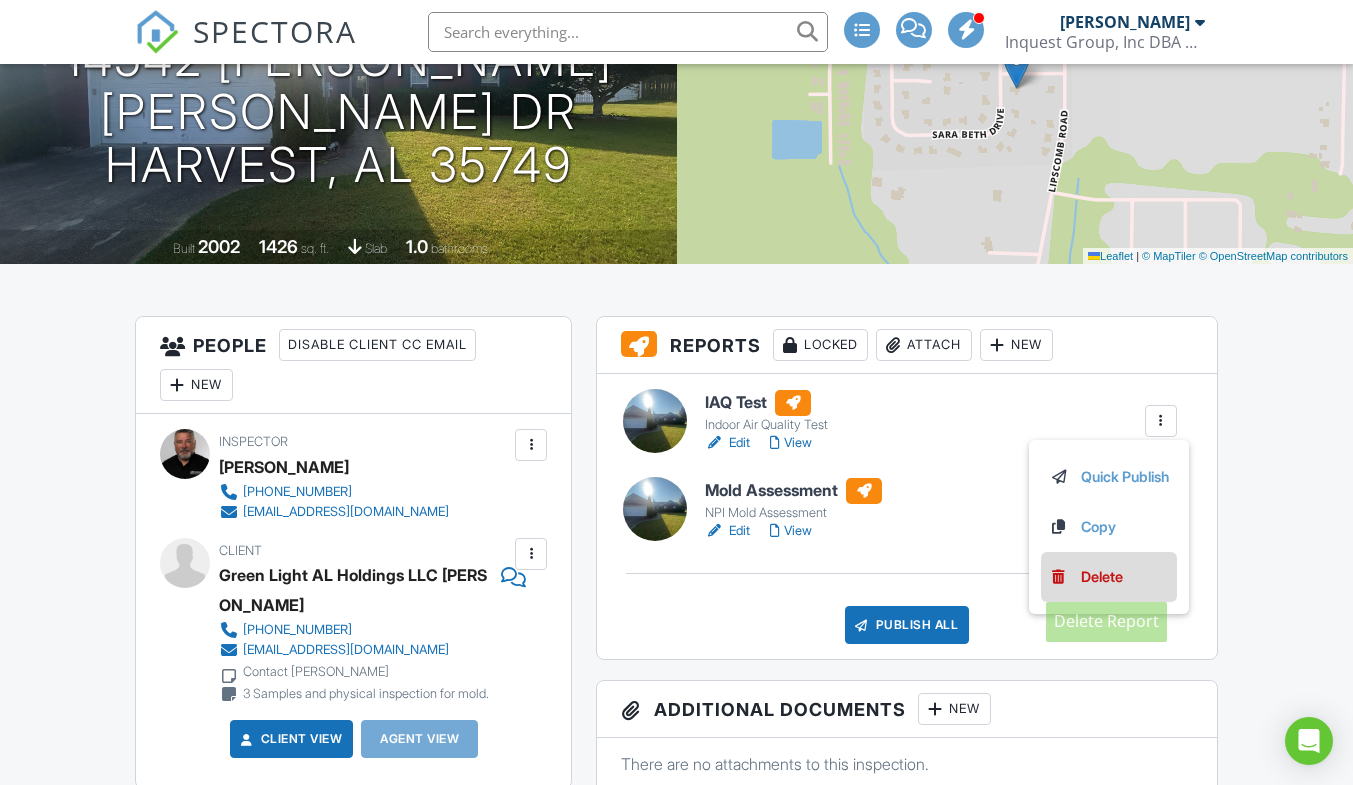 click on "Delete" at bounding box center (1102, 577) 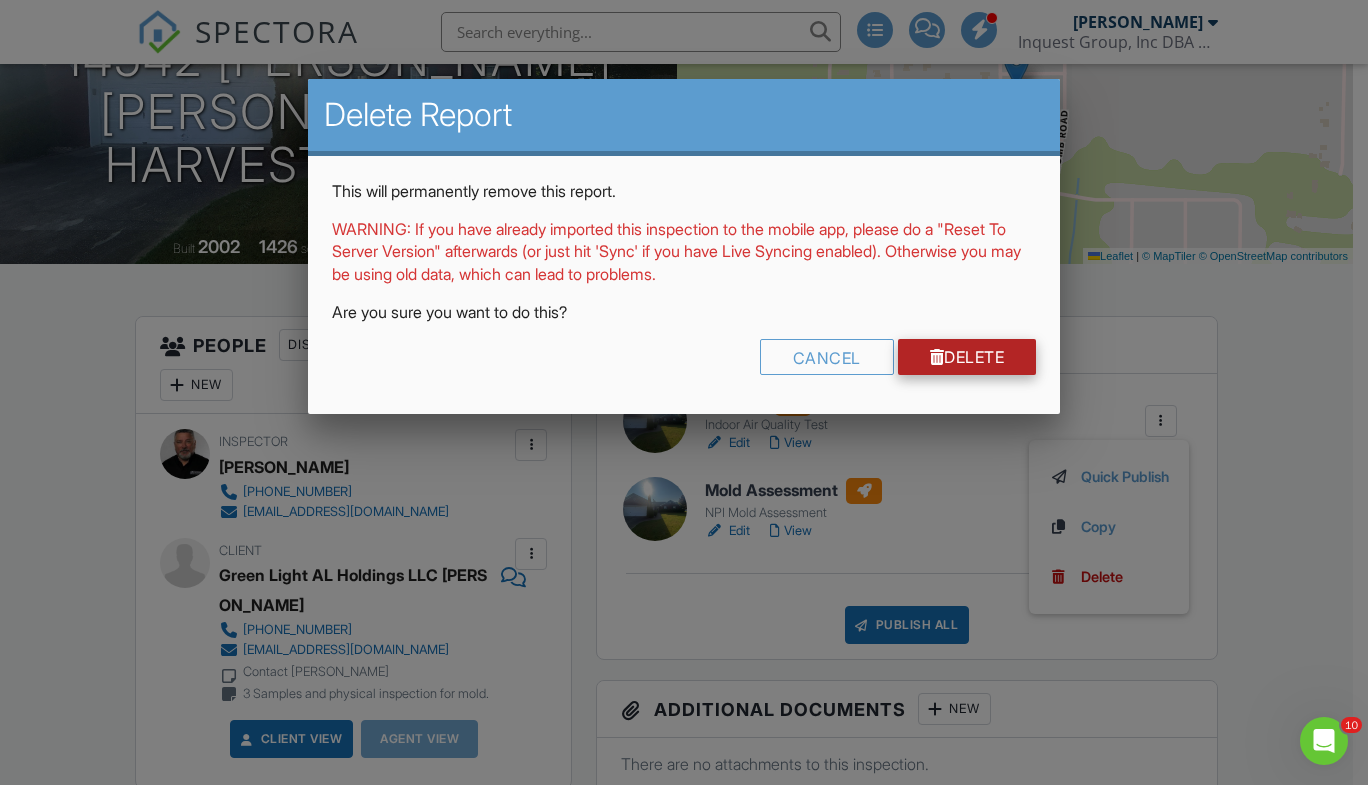 scroll, scrollTop: 0, scrollLeft: 0, axis: both 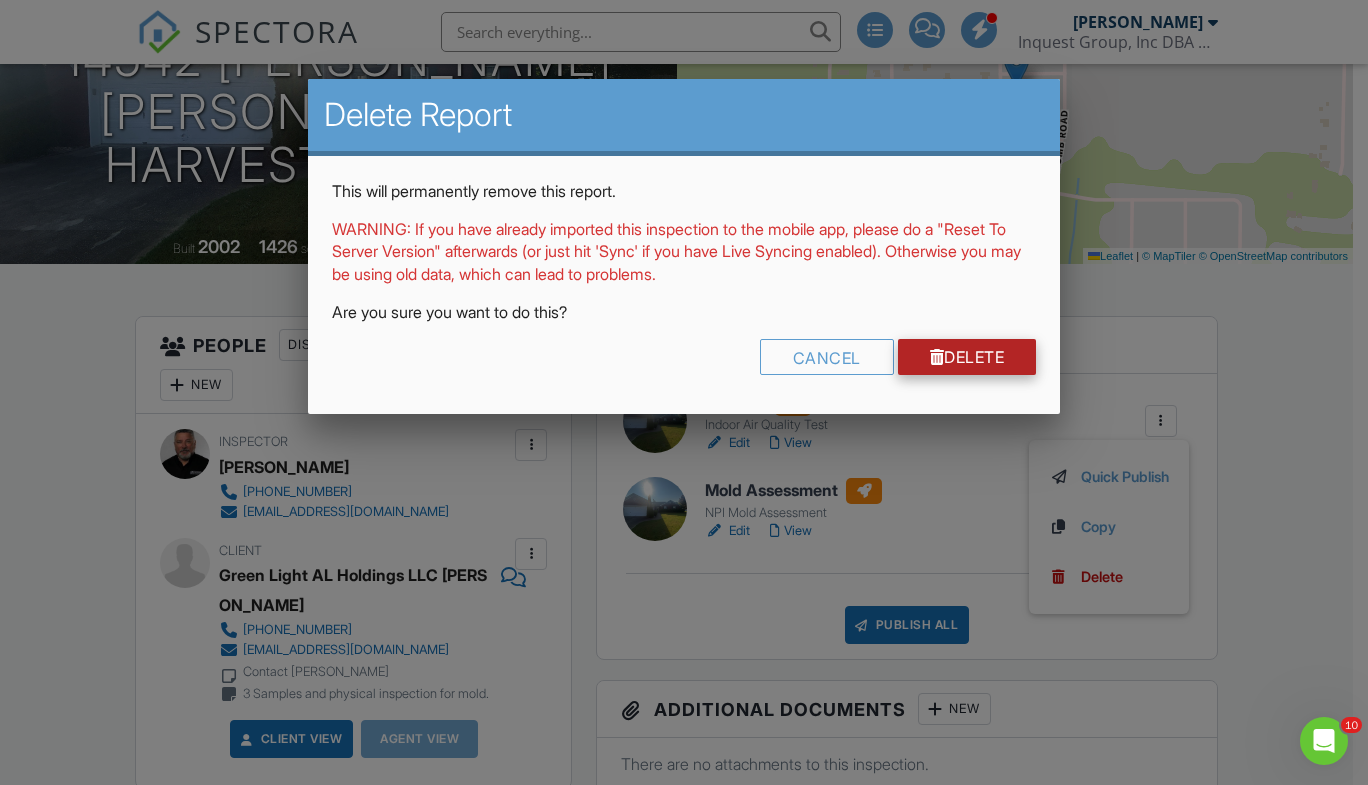 click on "Delete" at bounding box center (967, 357) 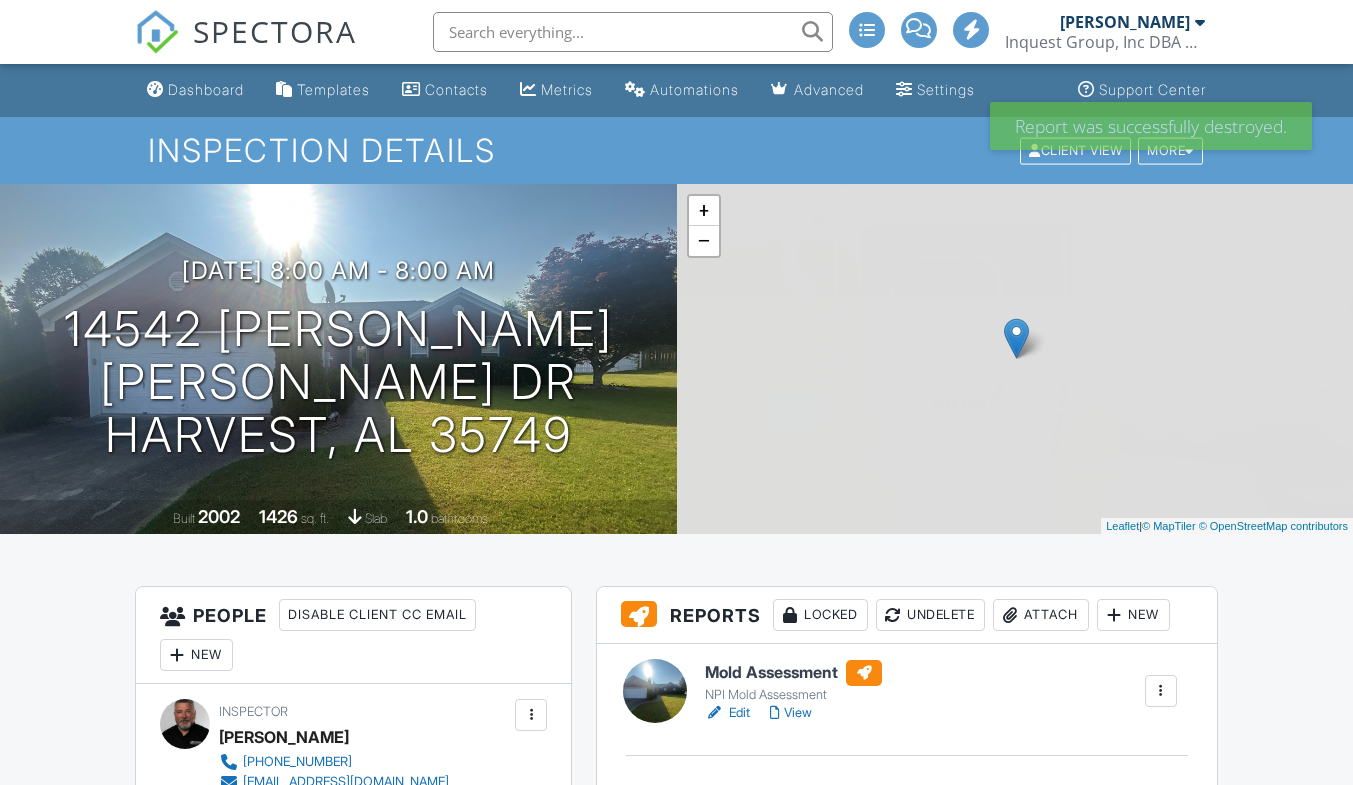 scroll, scrollTop: 0, scrollLeft: 0, axis: both 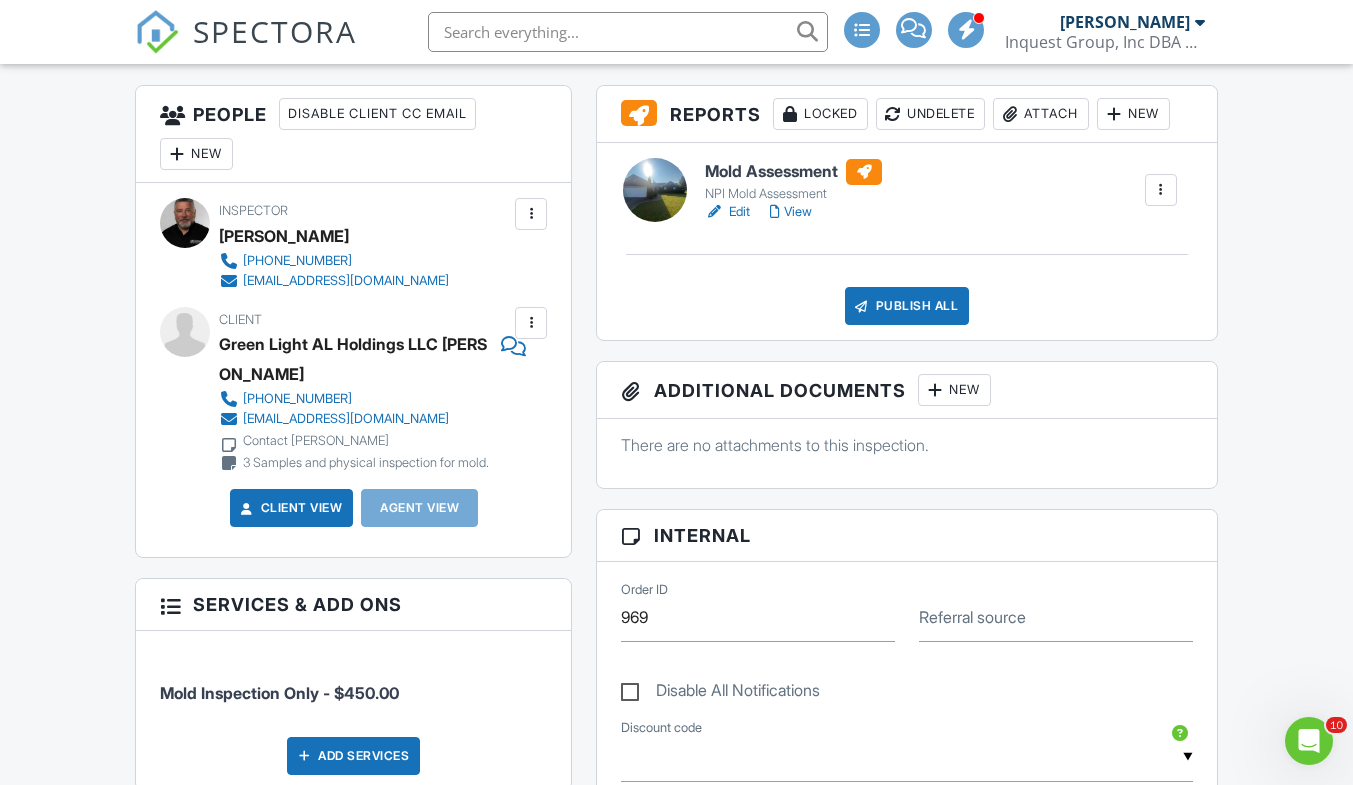 click at bounding box center (1161, 190) 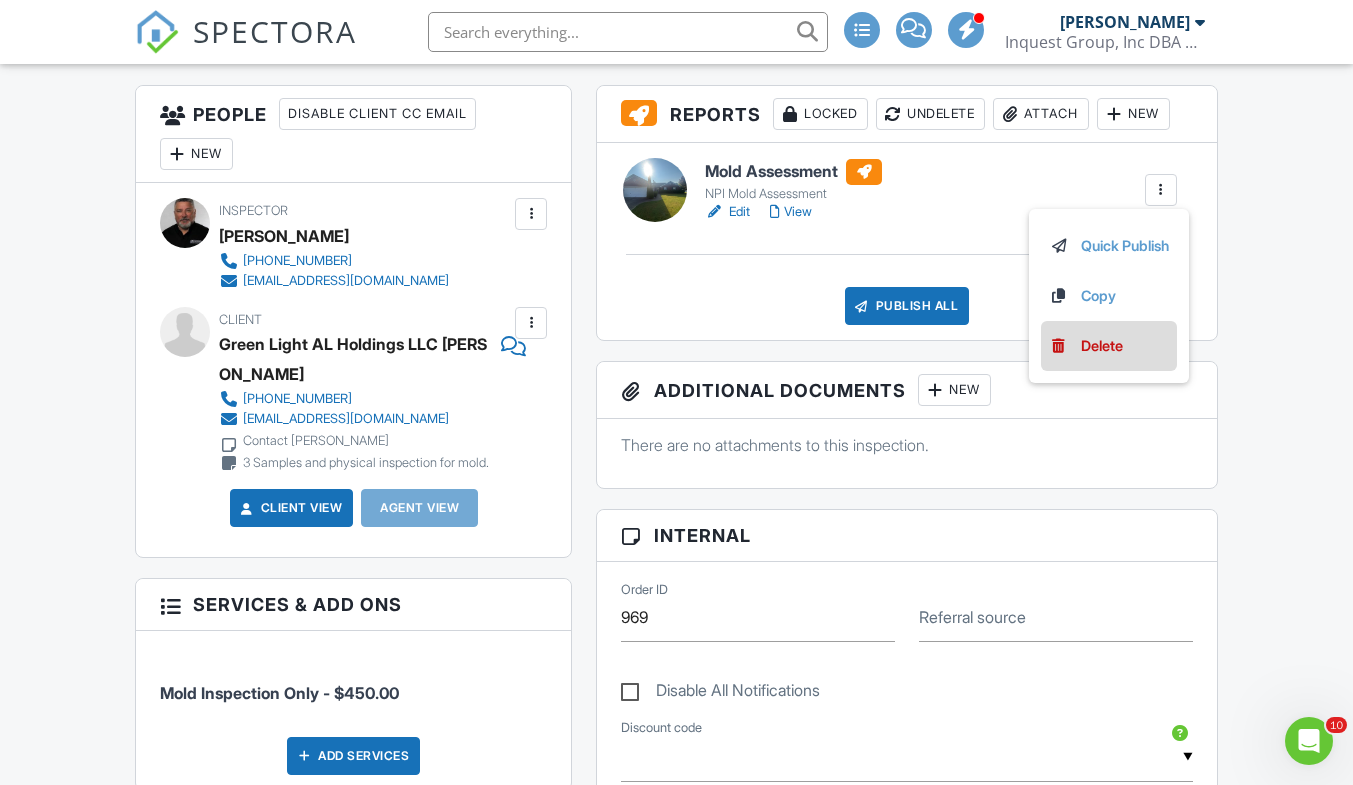 click on "Delete" at bounding box center (1102, 346) 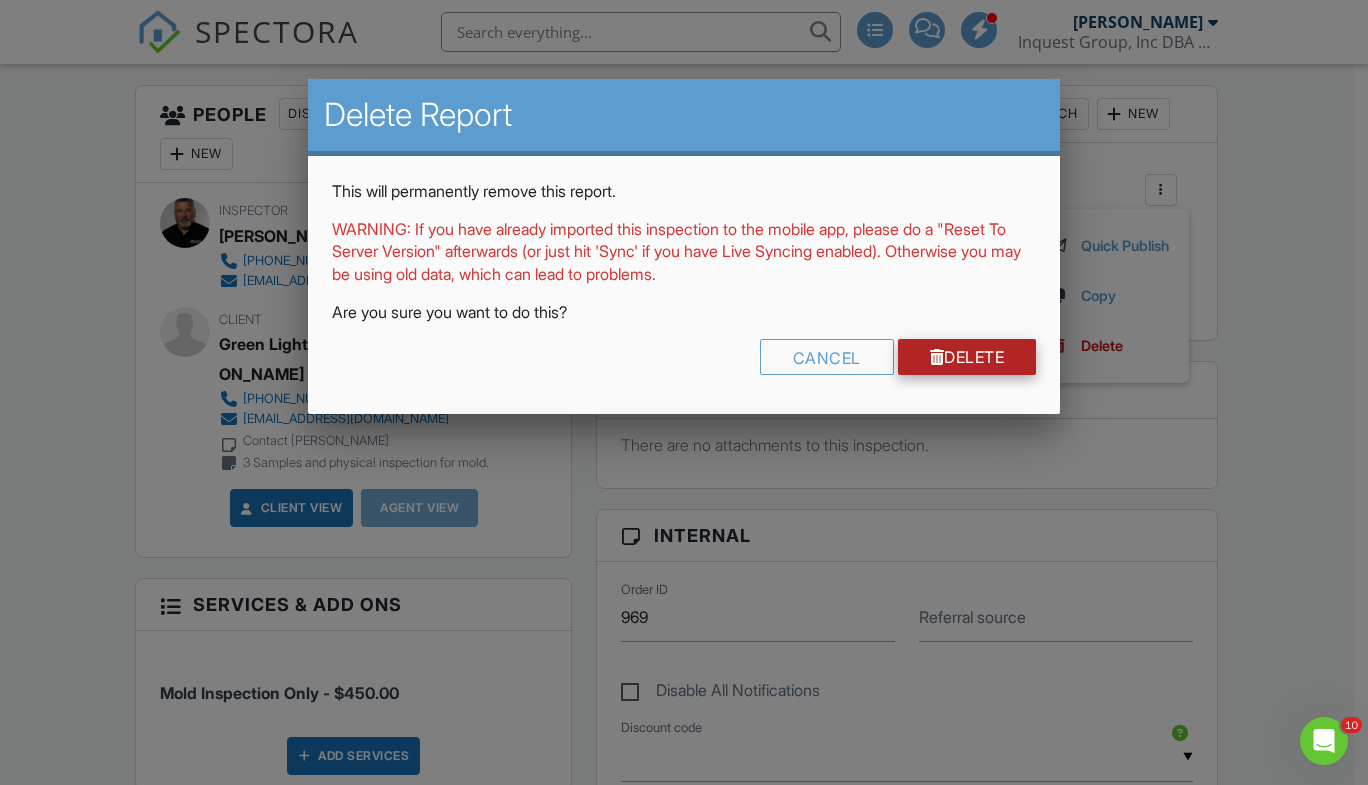 click on "Delete" at bounding box center [967, 357] 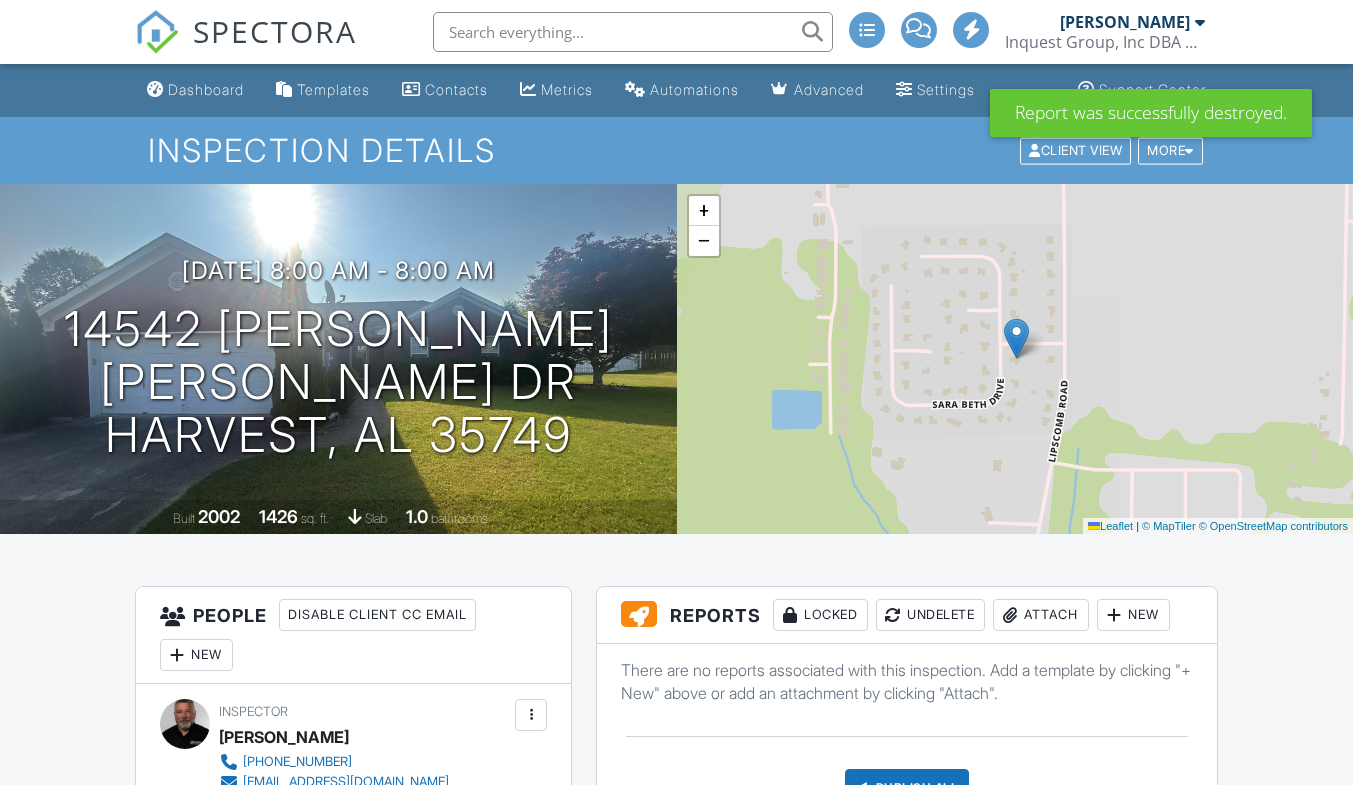 scroll, scrollTop: 117, scrollLeft: 0, axis: vertical 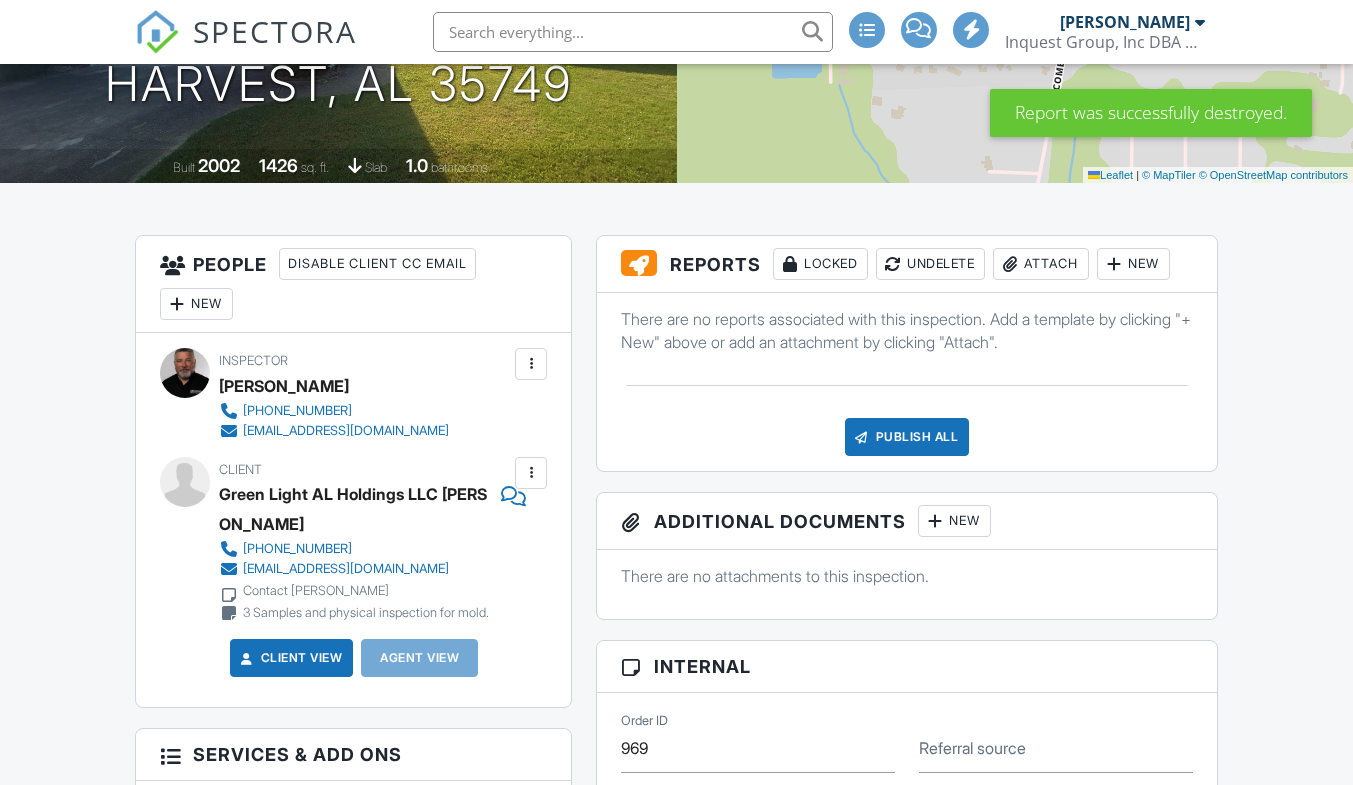 click on "Attach" at bounding box center [1041, 264] 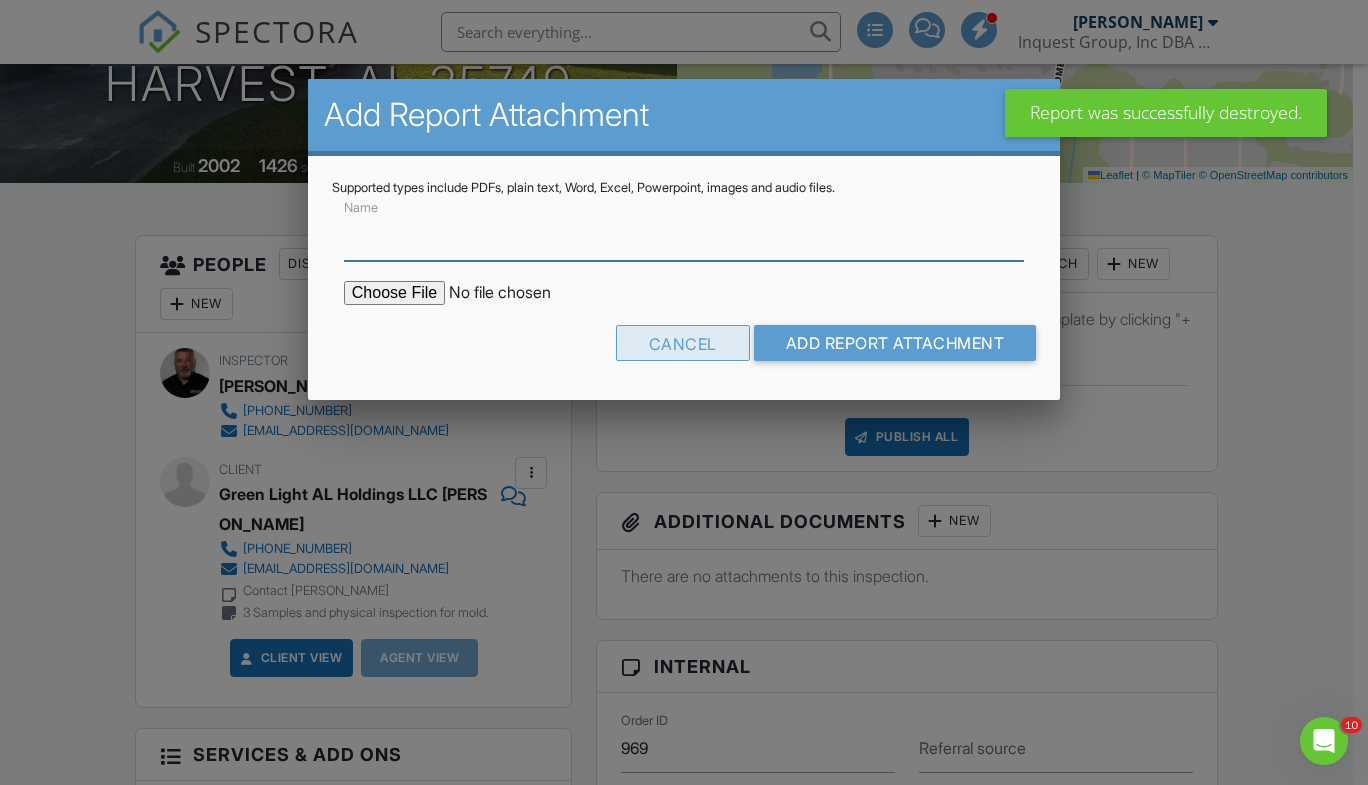 scroll, scrollTop: 0, scrollLeft: 0, axis: both 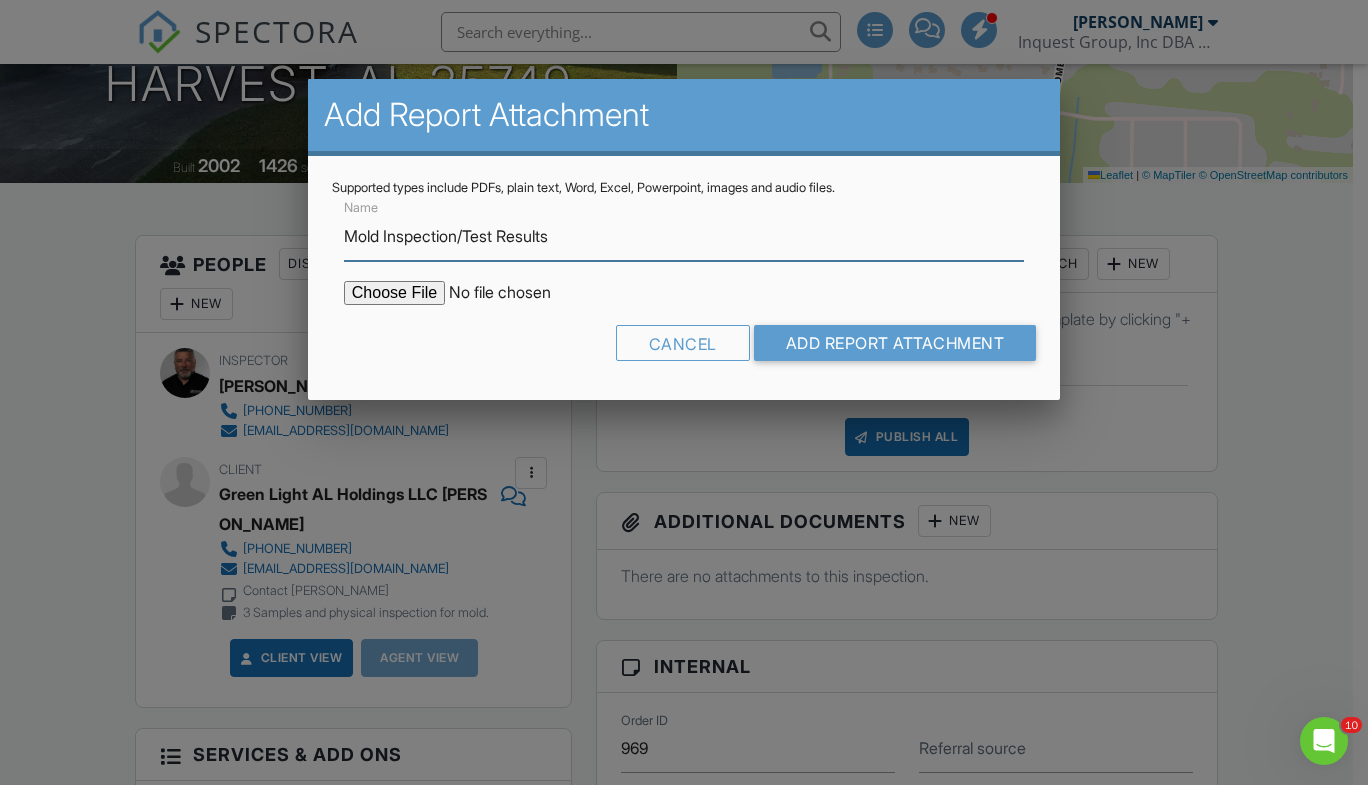 type on "Mold Inspection/Test Results" 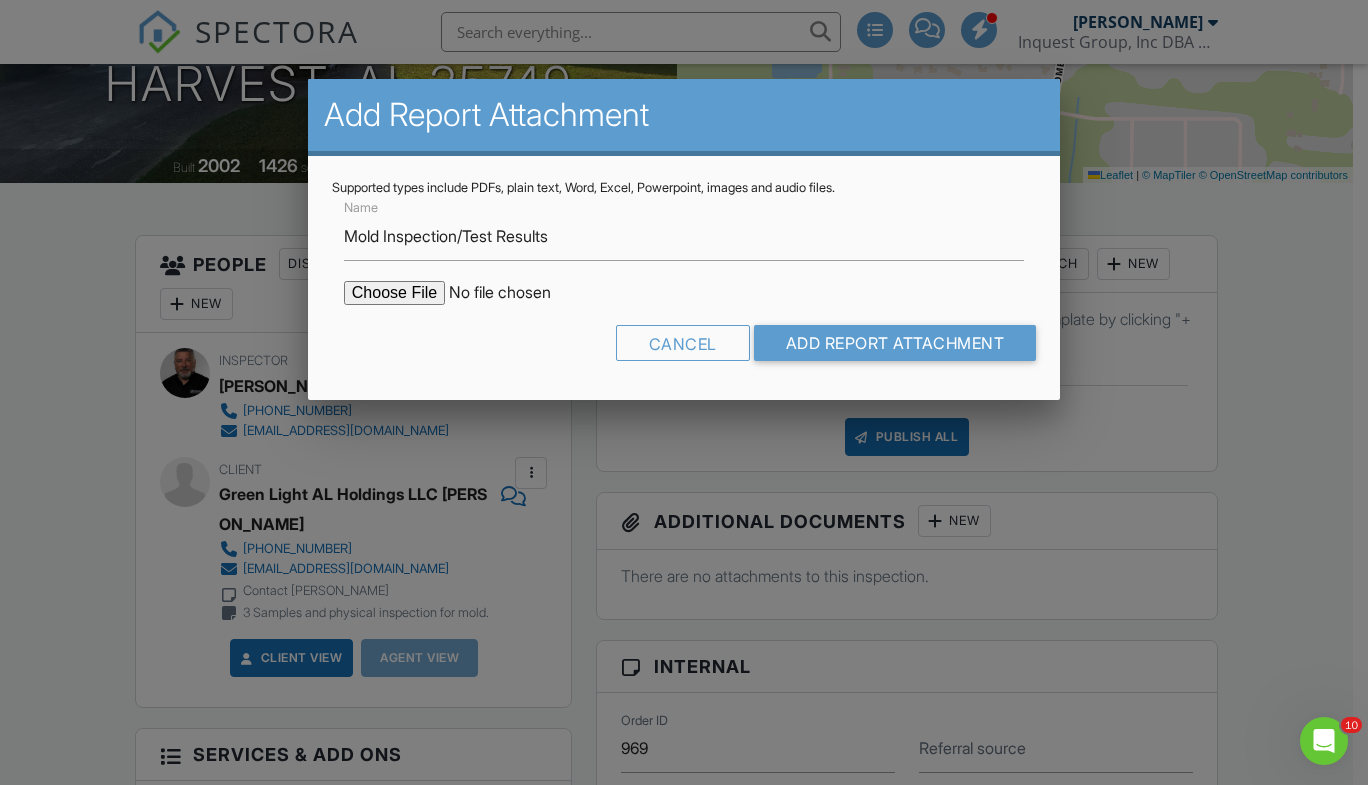 click at bounding box center [514, 293] 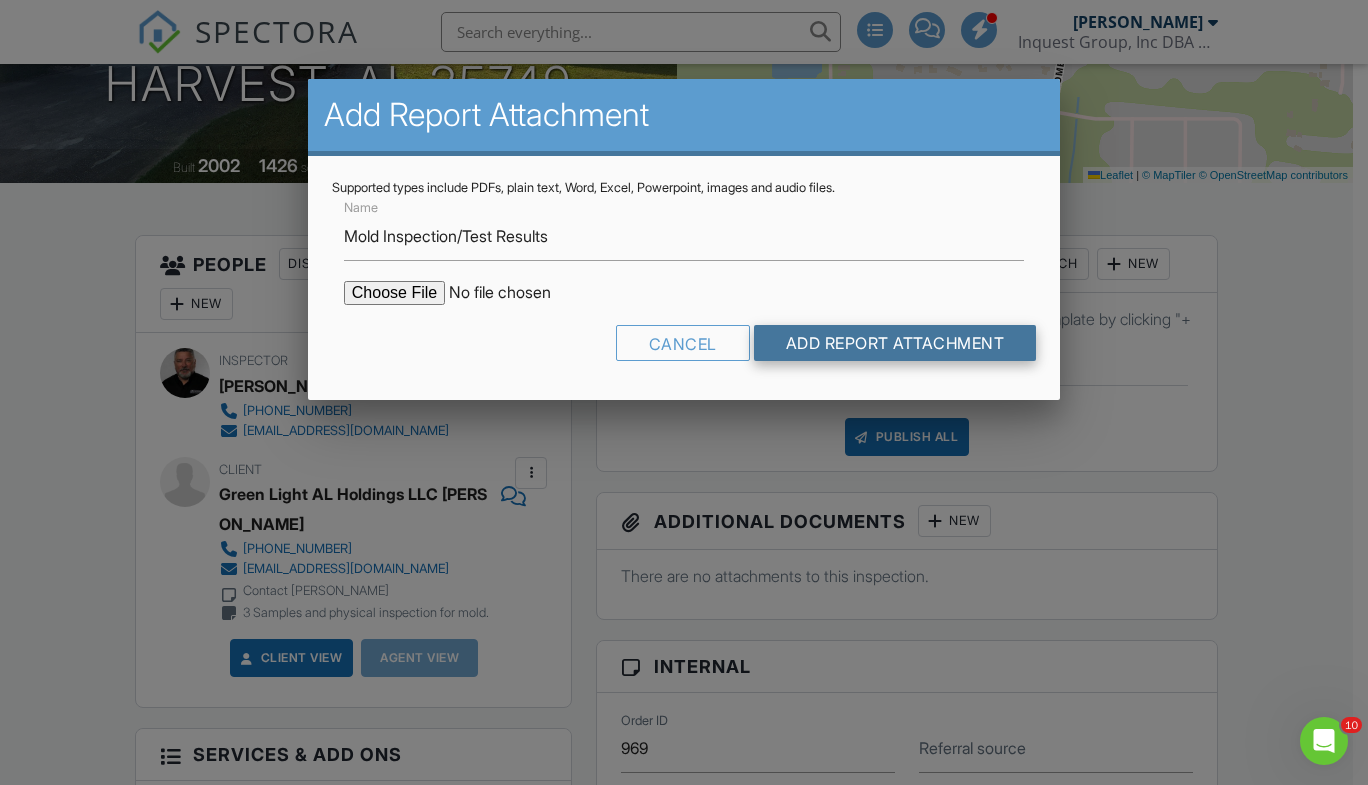 click on "Add Report Attachment" at bounding box center (895, 343) 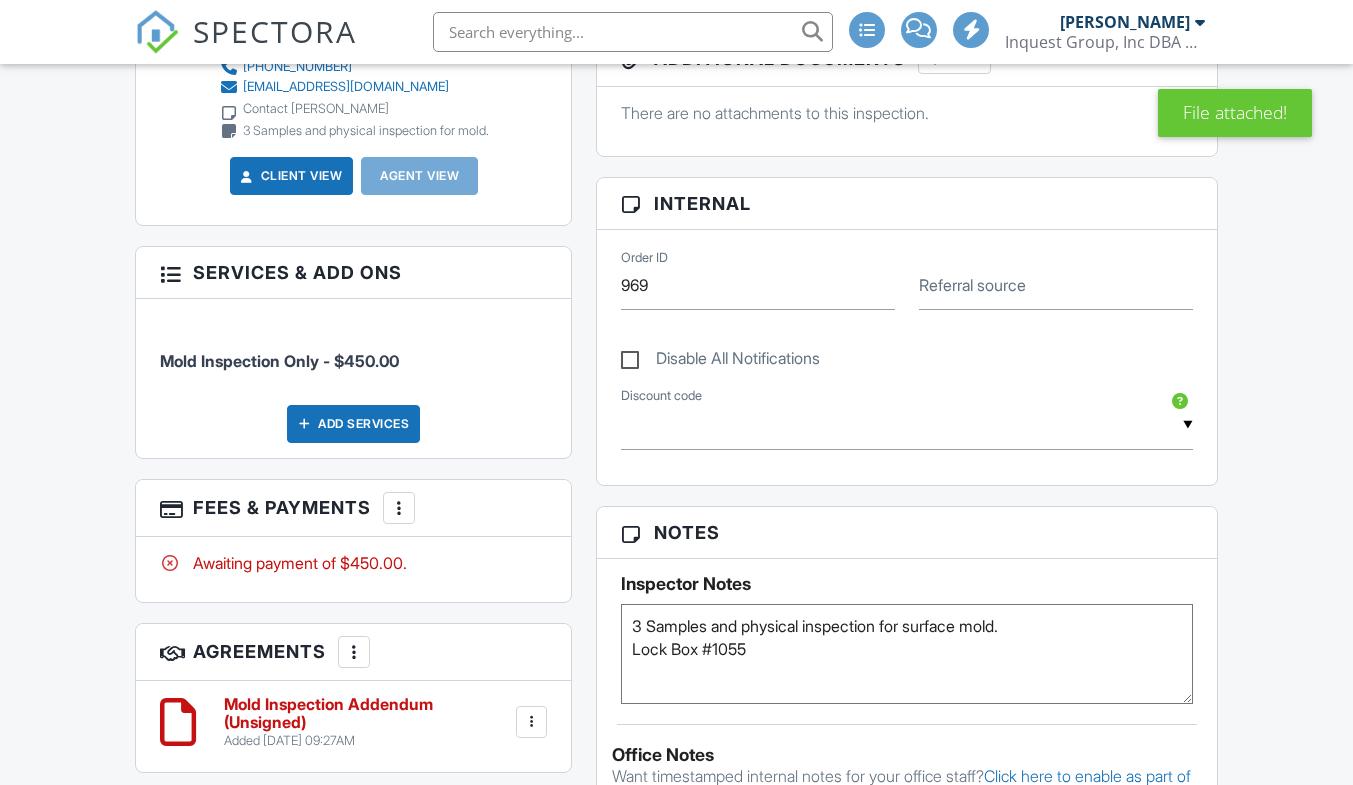 scroll, scrollTop: 838, scrollLeft: 0, axis: vertical 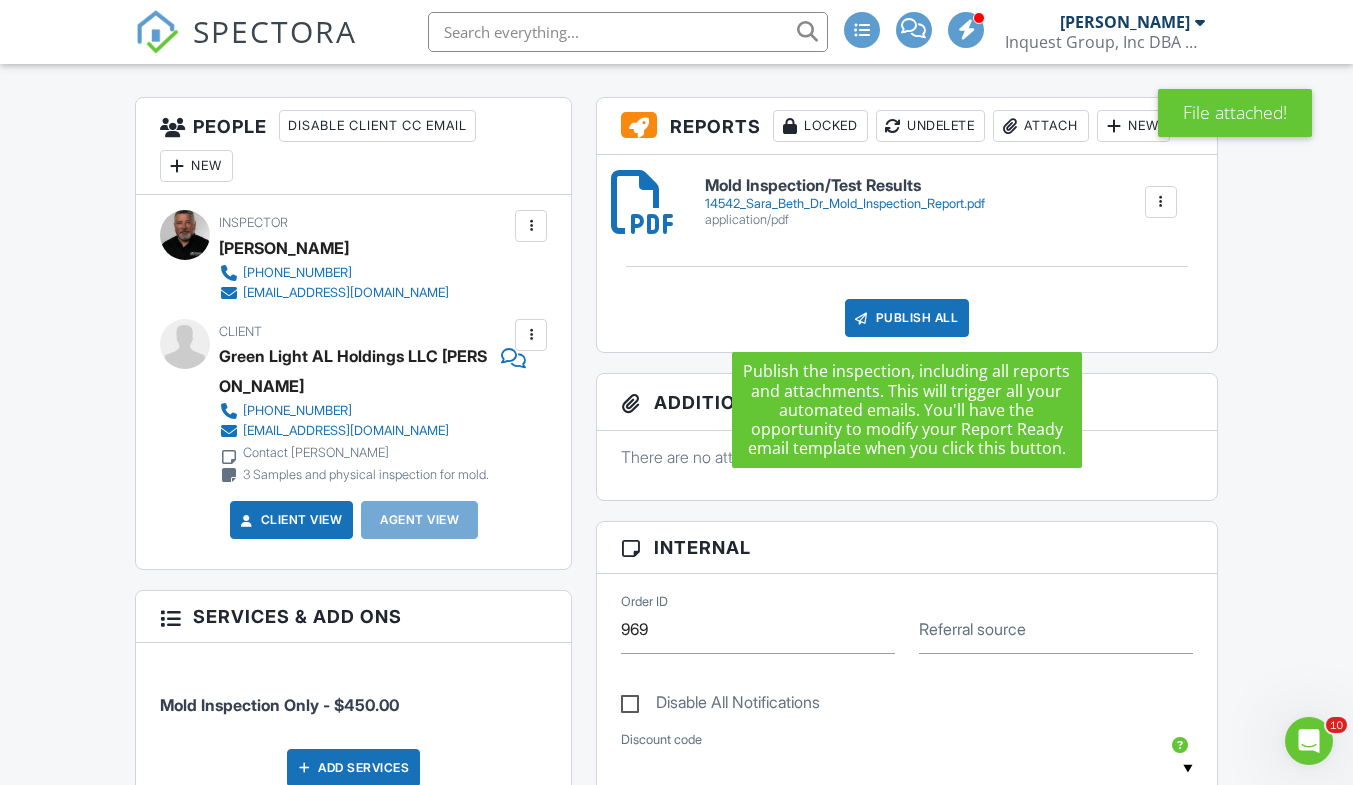 click on "Publish All" at bounding box center (907, 318) 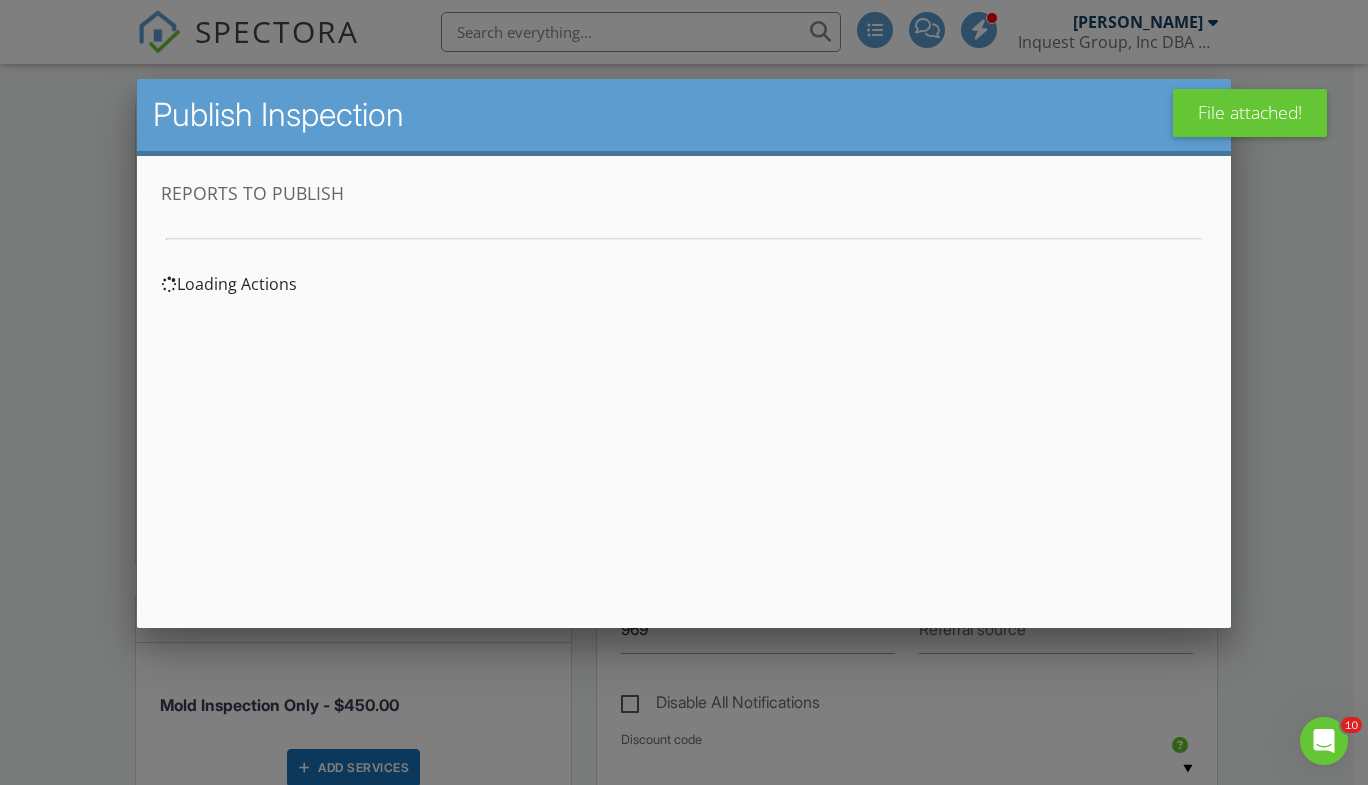 scroll, scrollTop: 0, scrollLeft: 0, axis: both 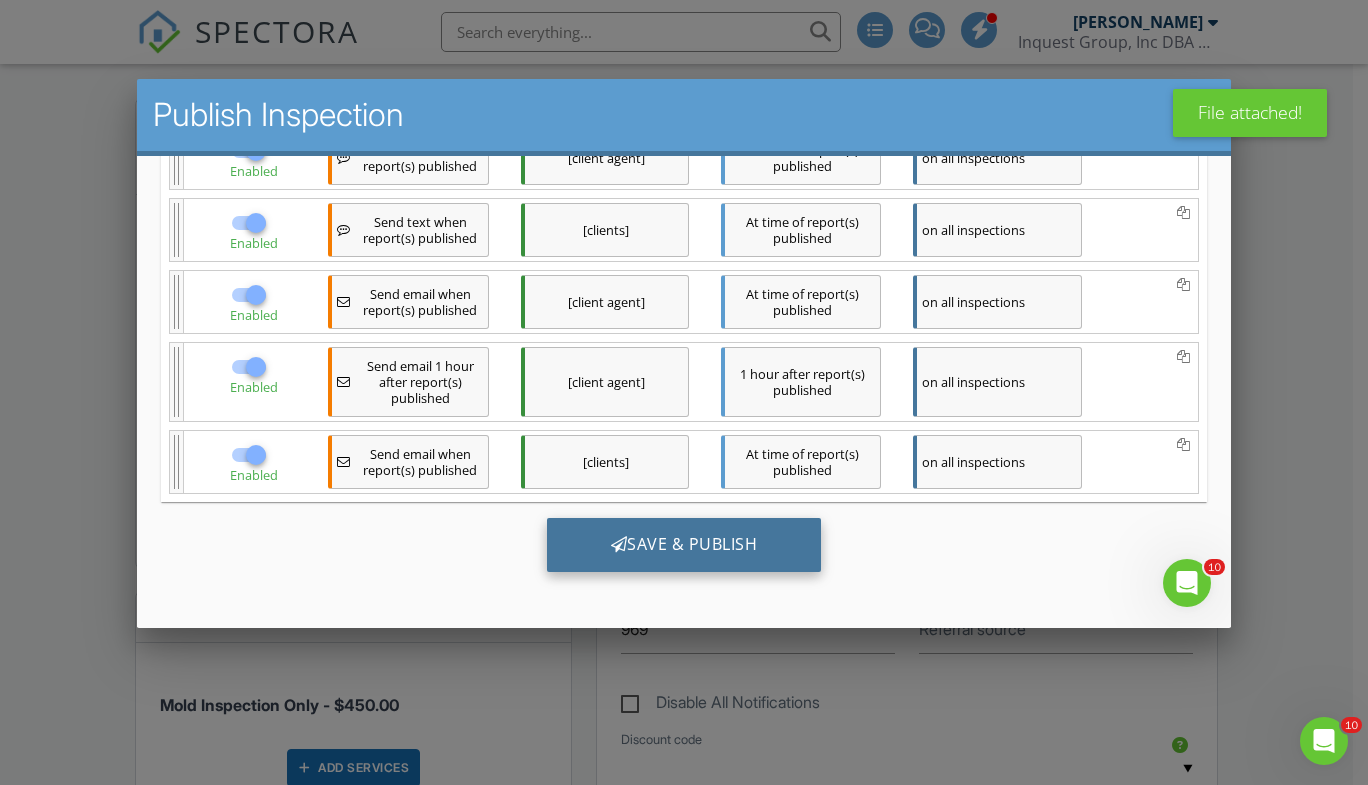 click on "Save & Publish" at bounding box center (683, 544) 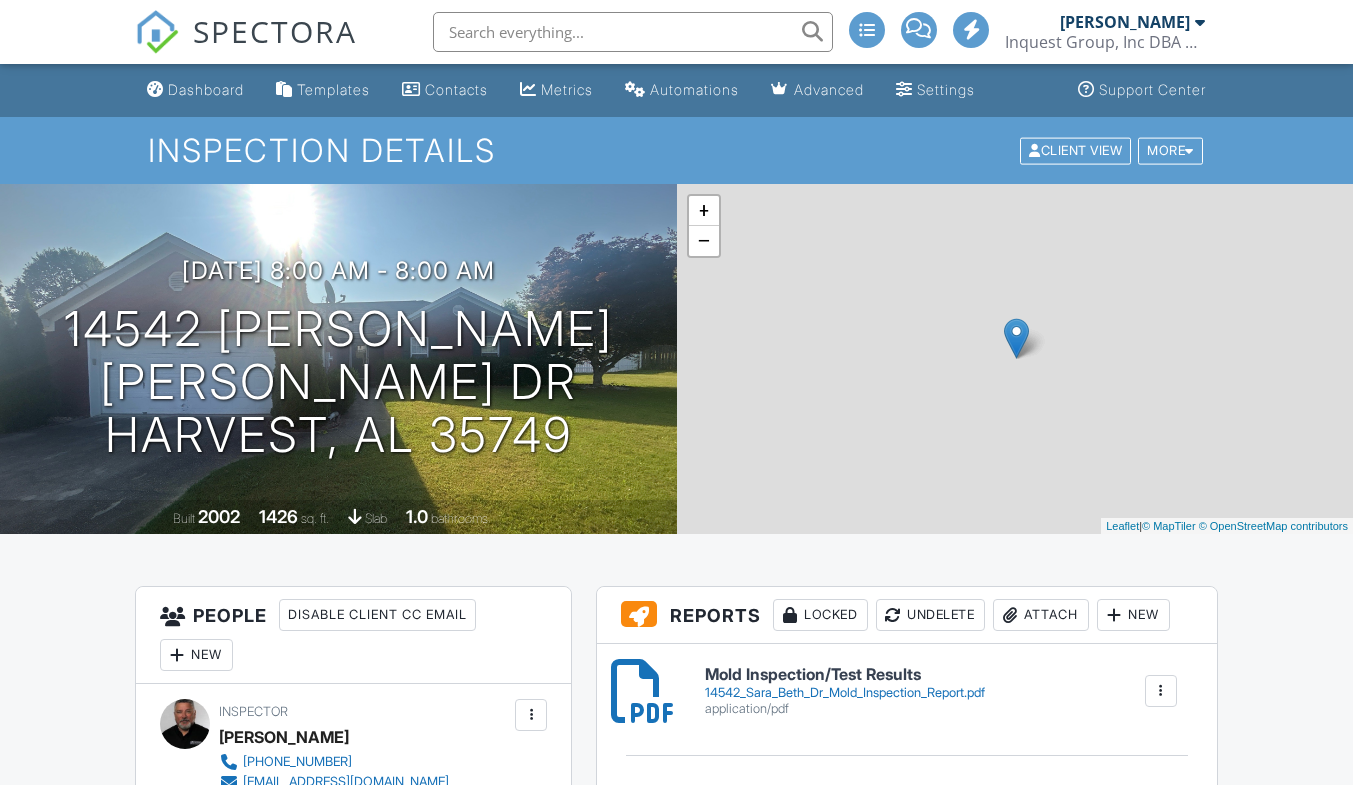 scroll, scrollTop: 0, scrollLeft: 0, axis: both 